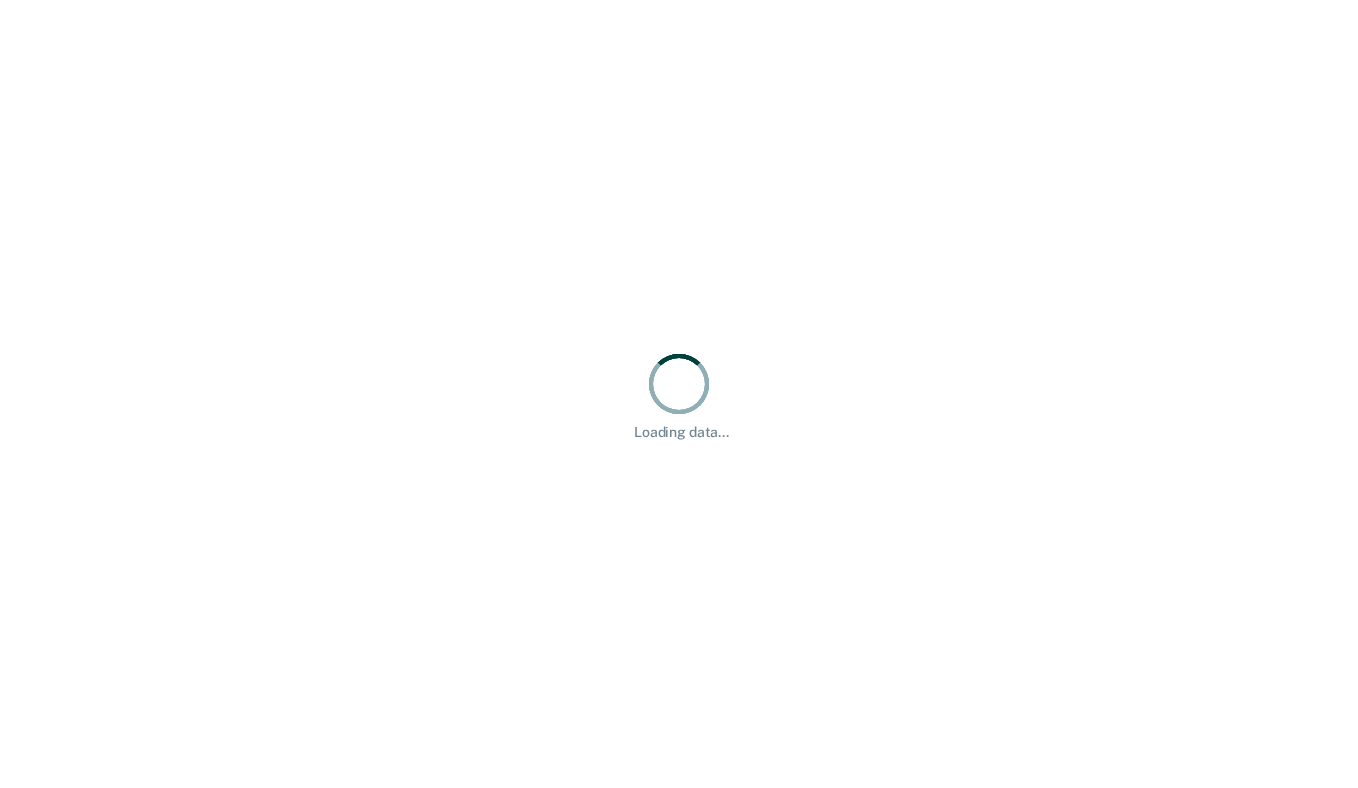 scroll, scrollTop: 0, scrollLeft: 0, axis: both 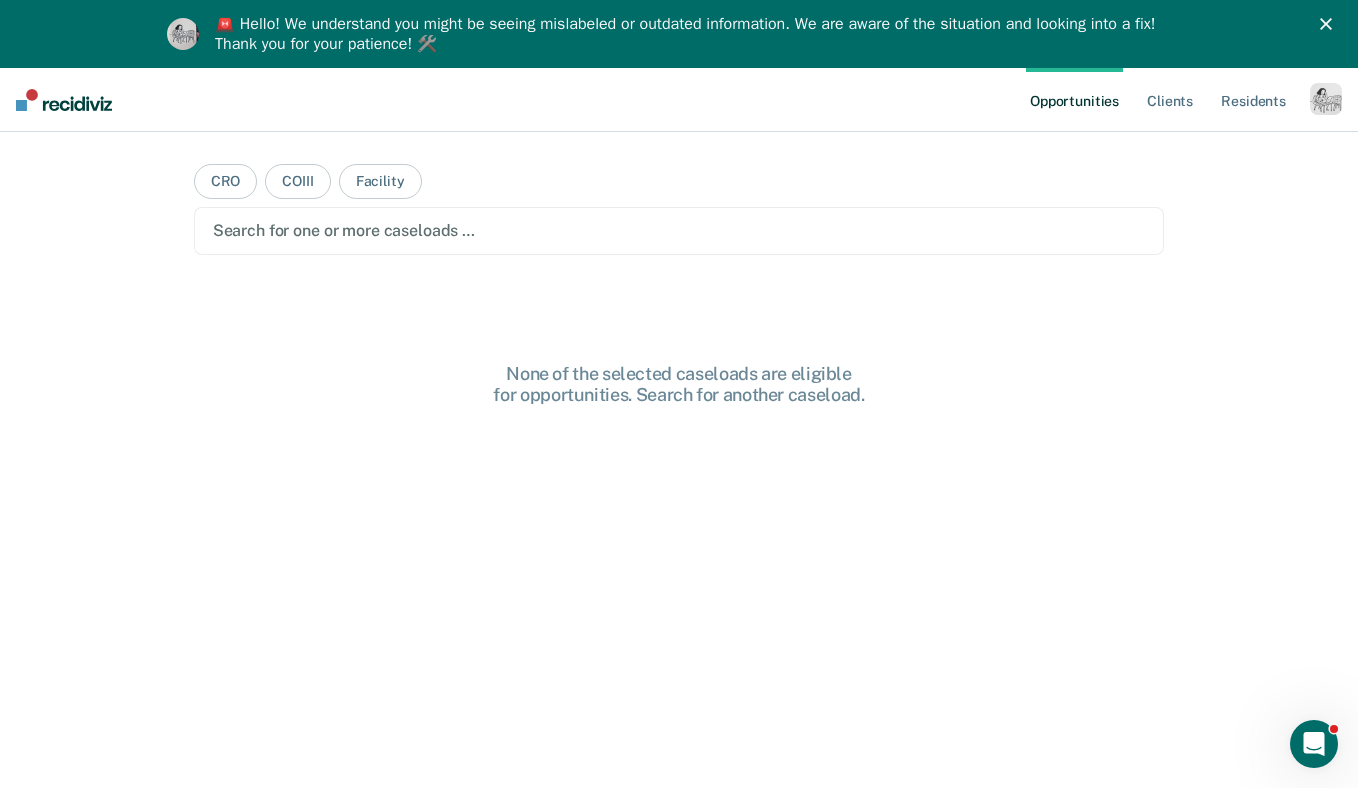 click 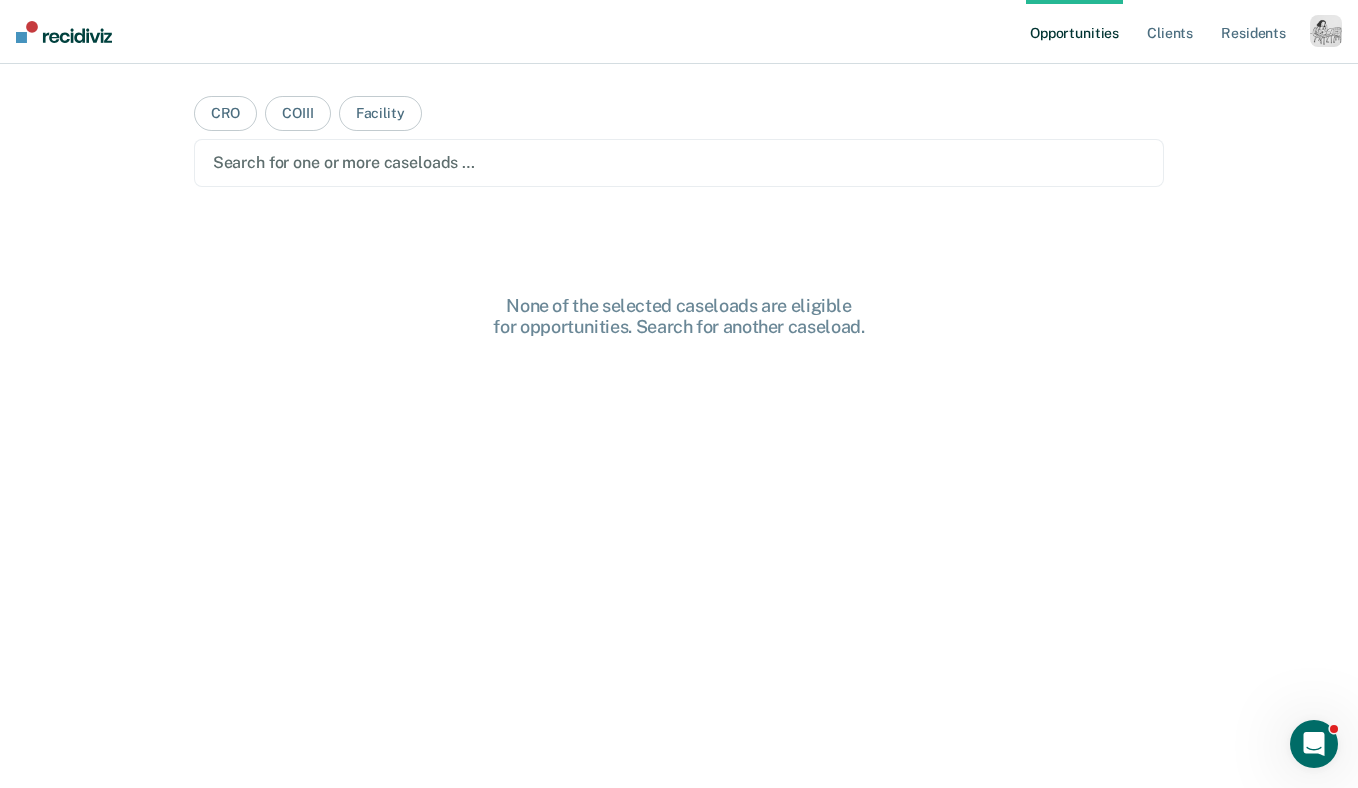 click at bounding box center (1326, 31) 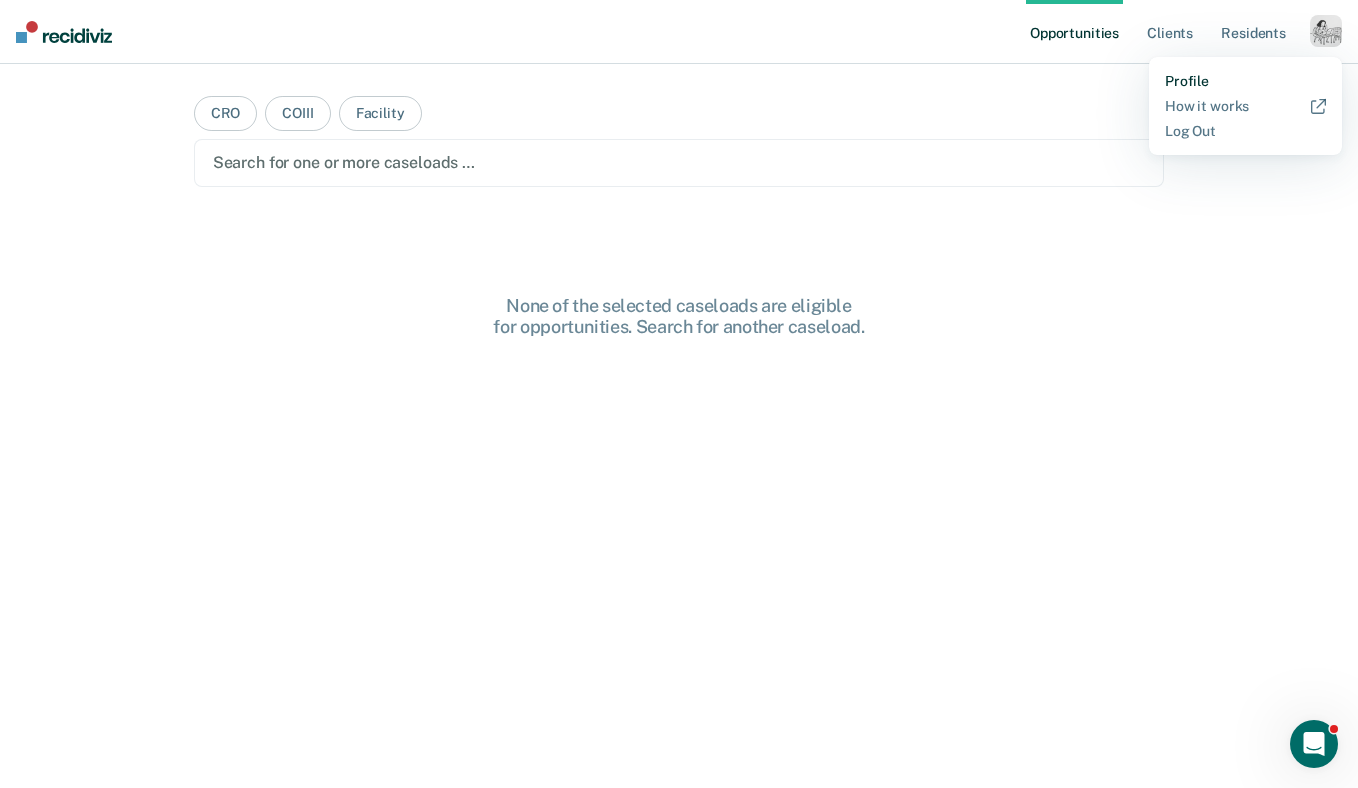 click on "Profile" at bounding box center [1245, 81] 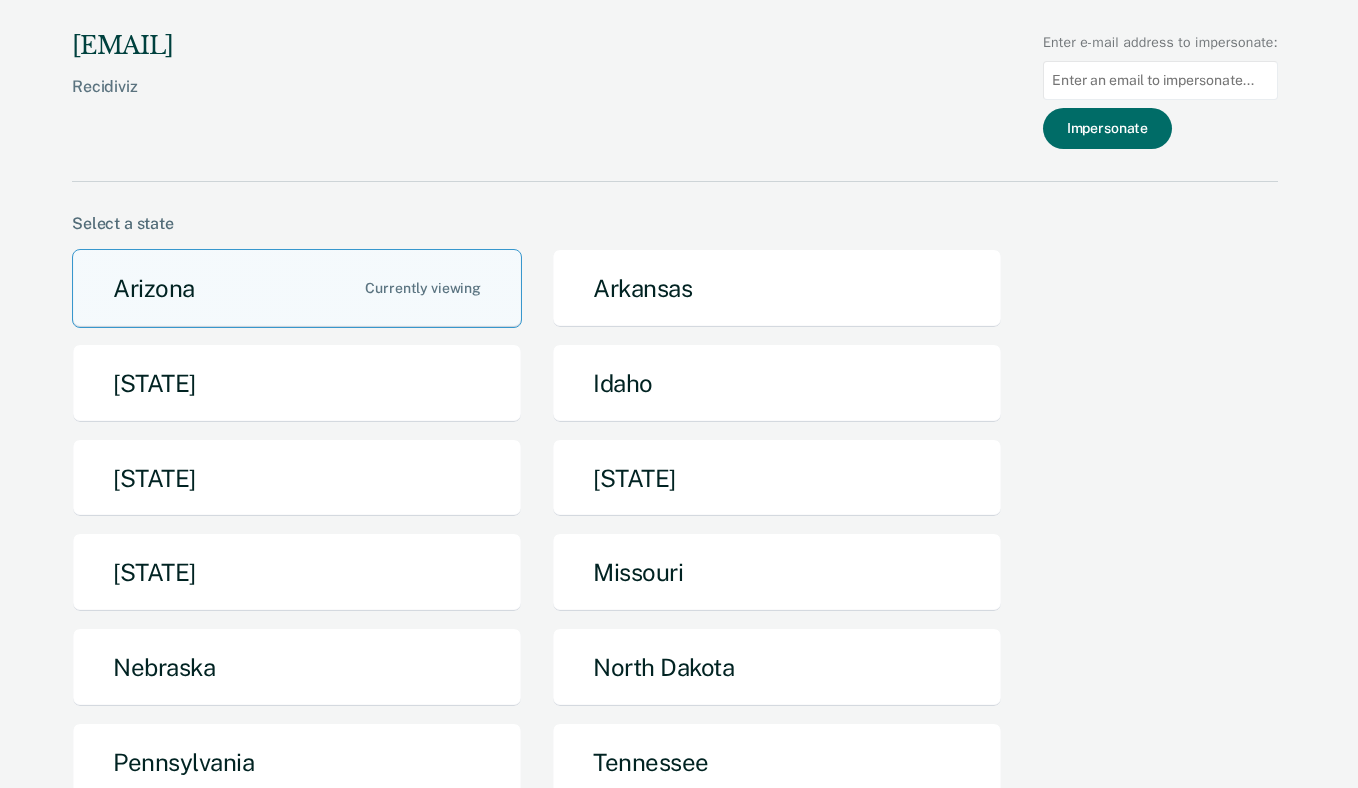 click at bounding box center [1160, 80] 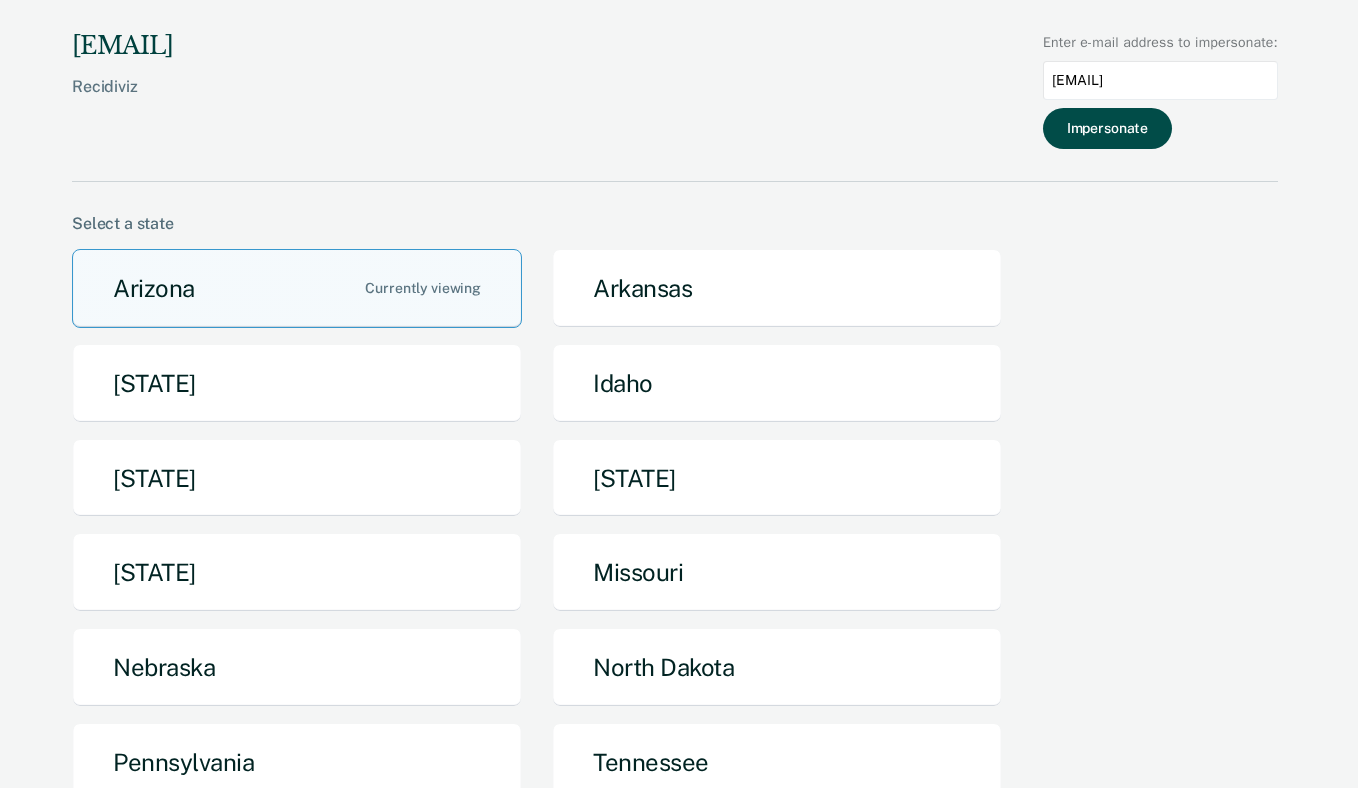 type on "emschneck@pa.gov" 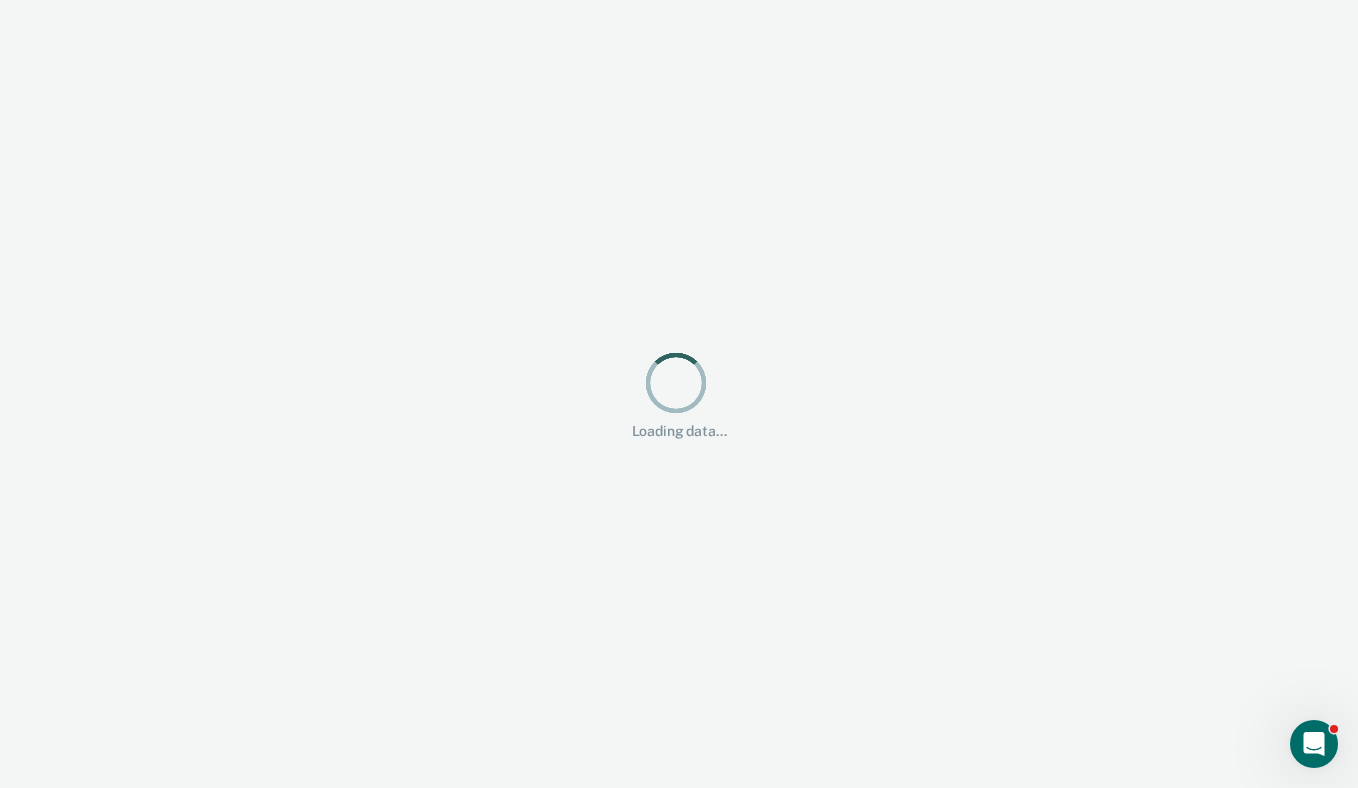scroll, scrollTop: 0, scrollLeft: 0, axis: both 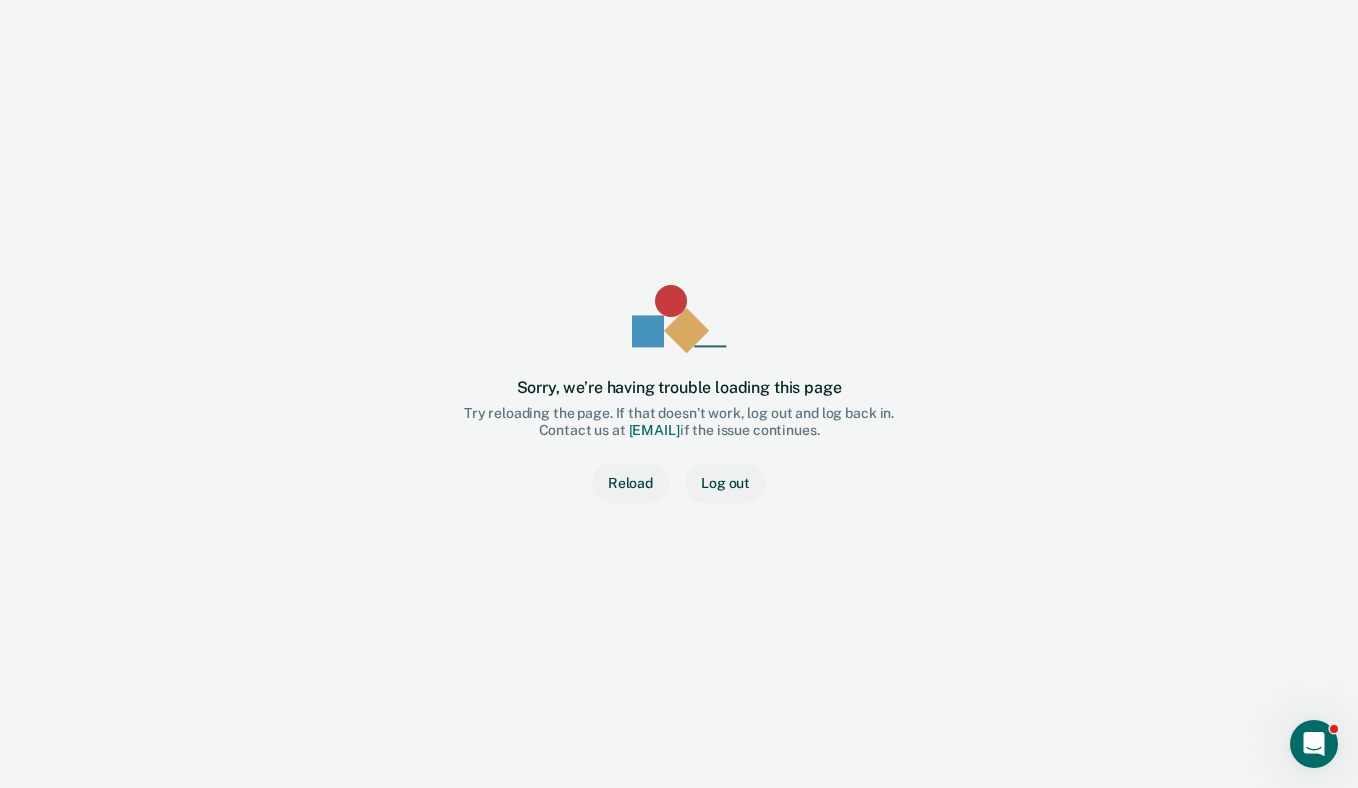 click on "Reload" at bounding box center [630, 483] 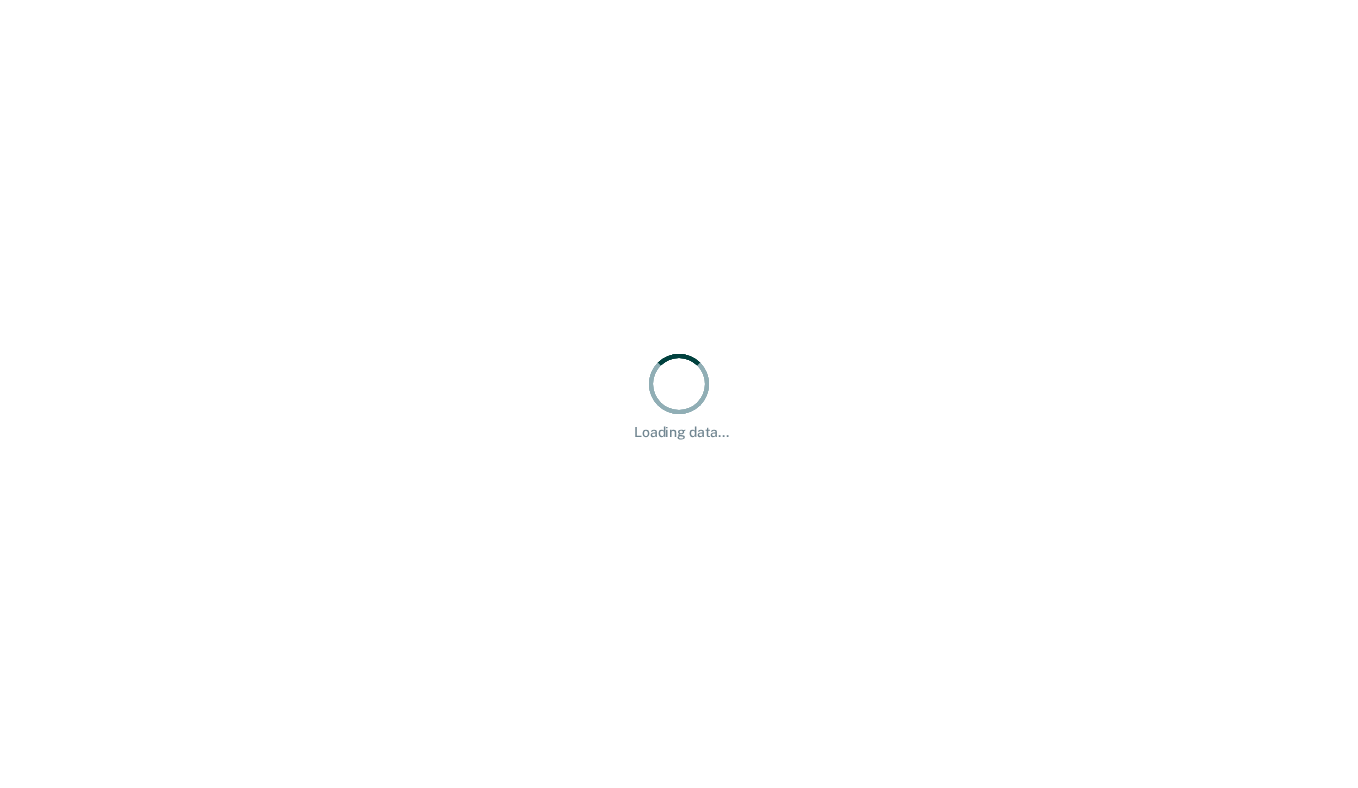 scroll, scrollTop: 0, scrollLeft: 0, axis: both 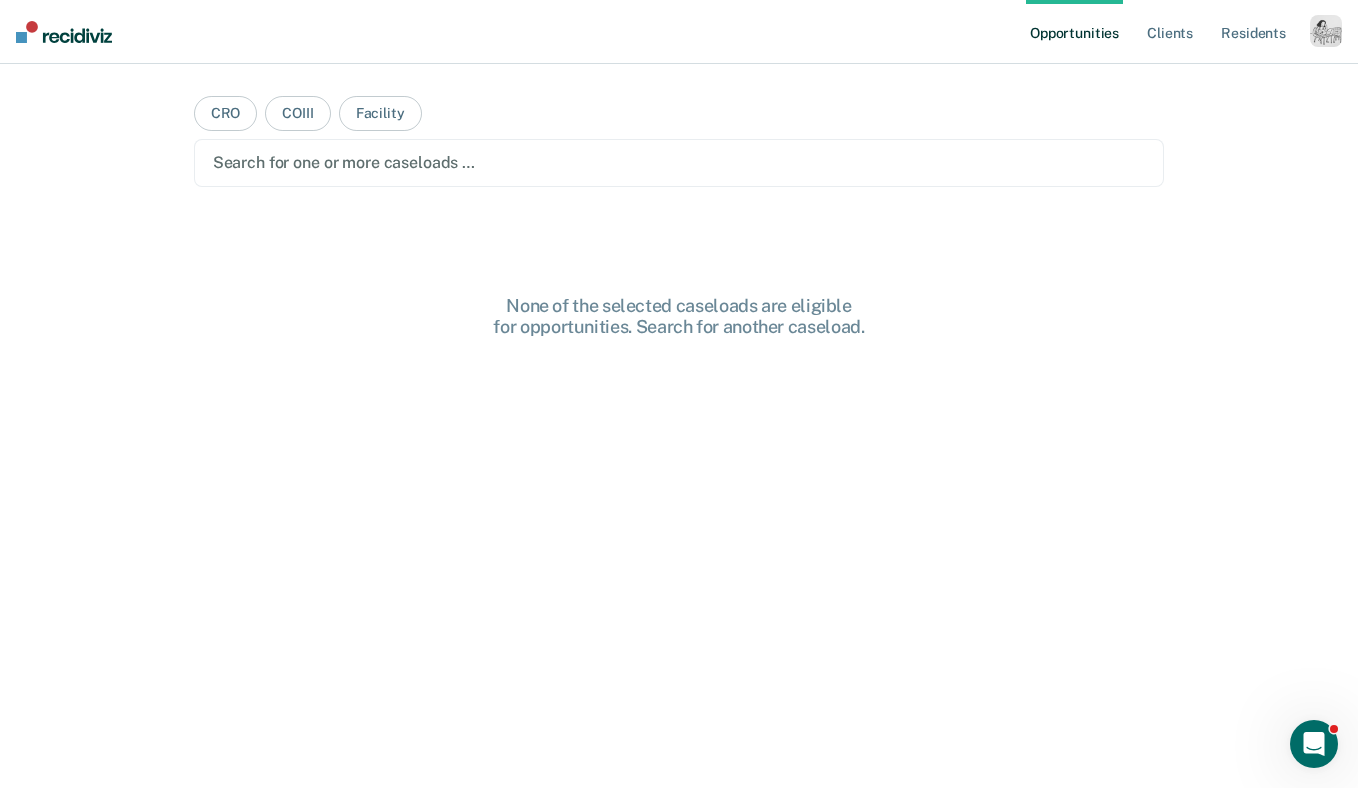 click at bounding box center [1326, 31] 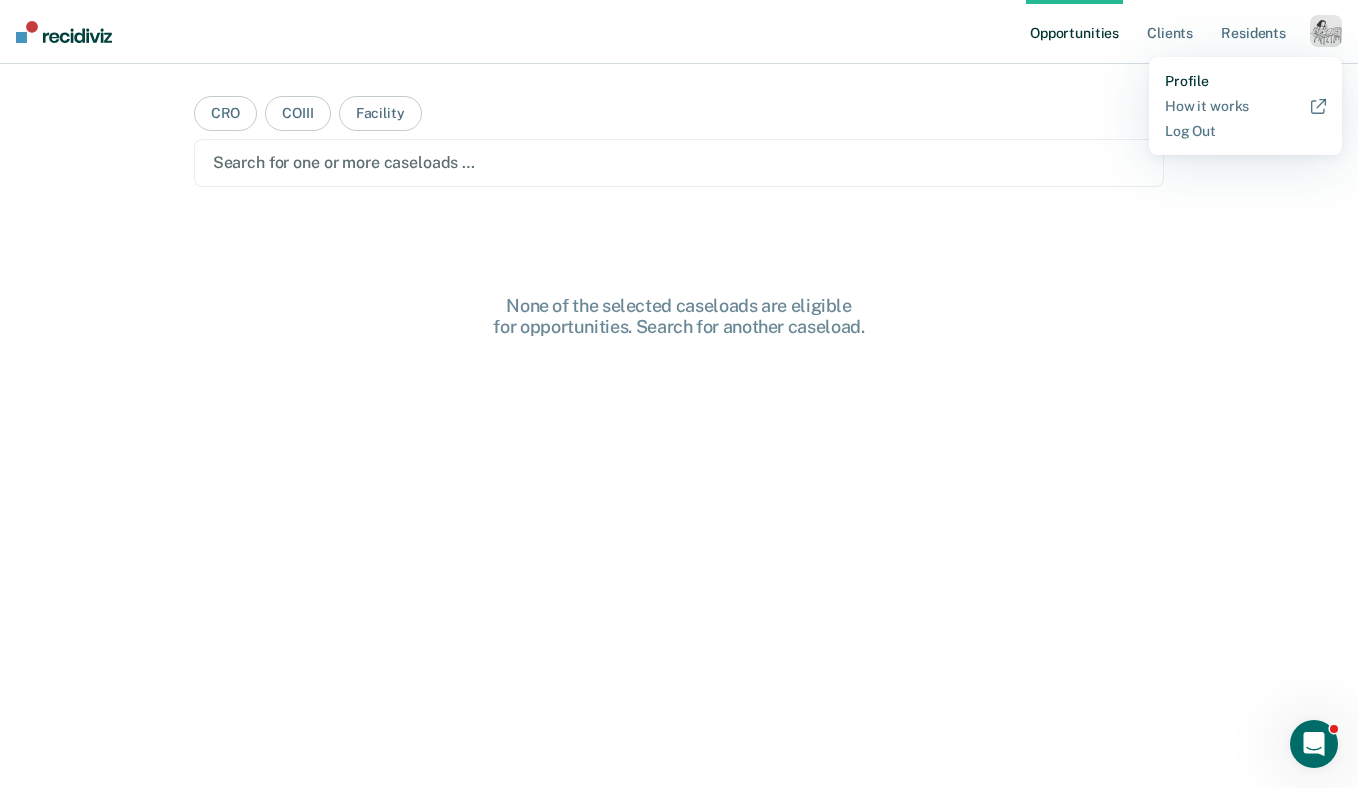 click on "Profile" at bounding box center (1245, 81) 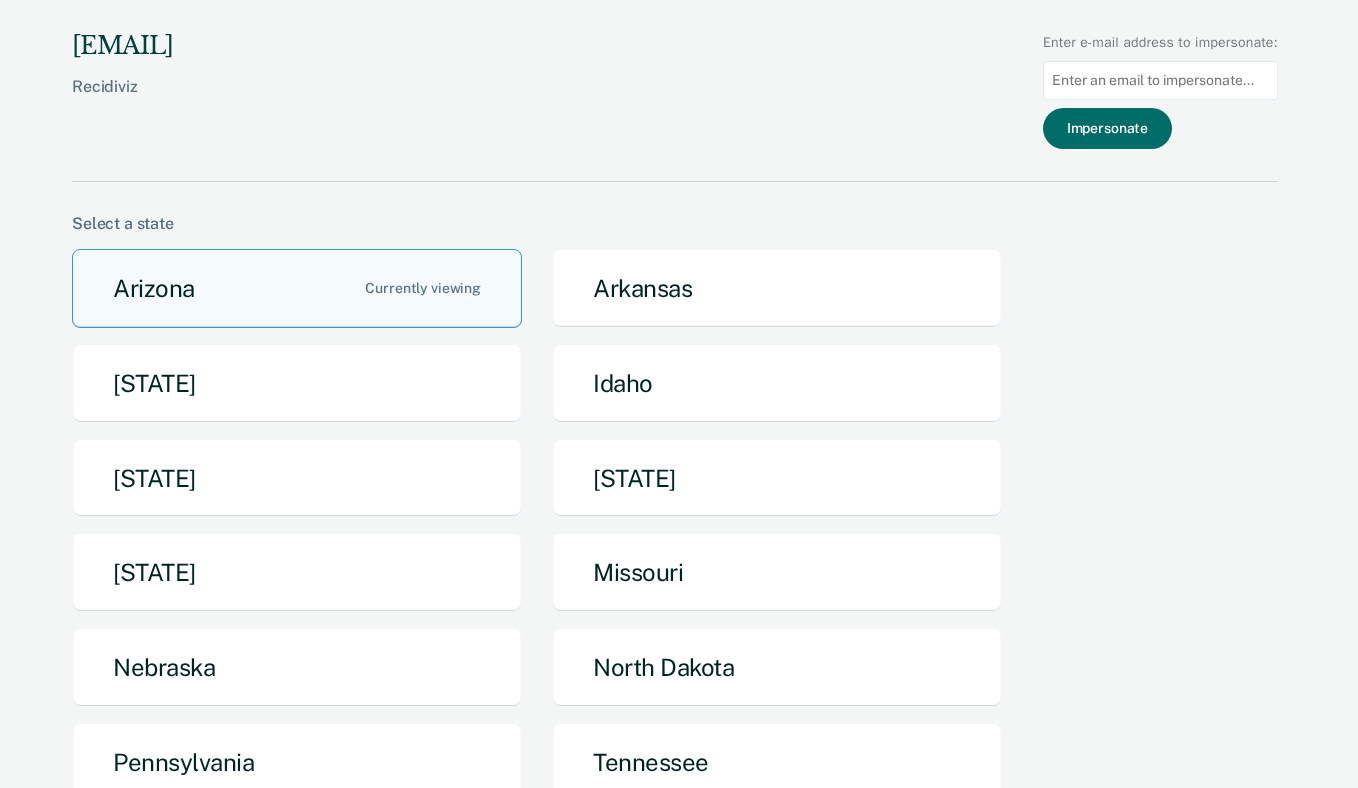 click at bounding box center (1160, 80) 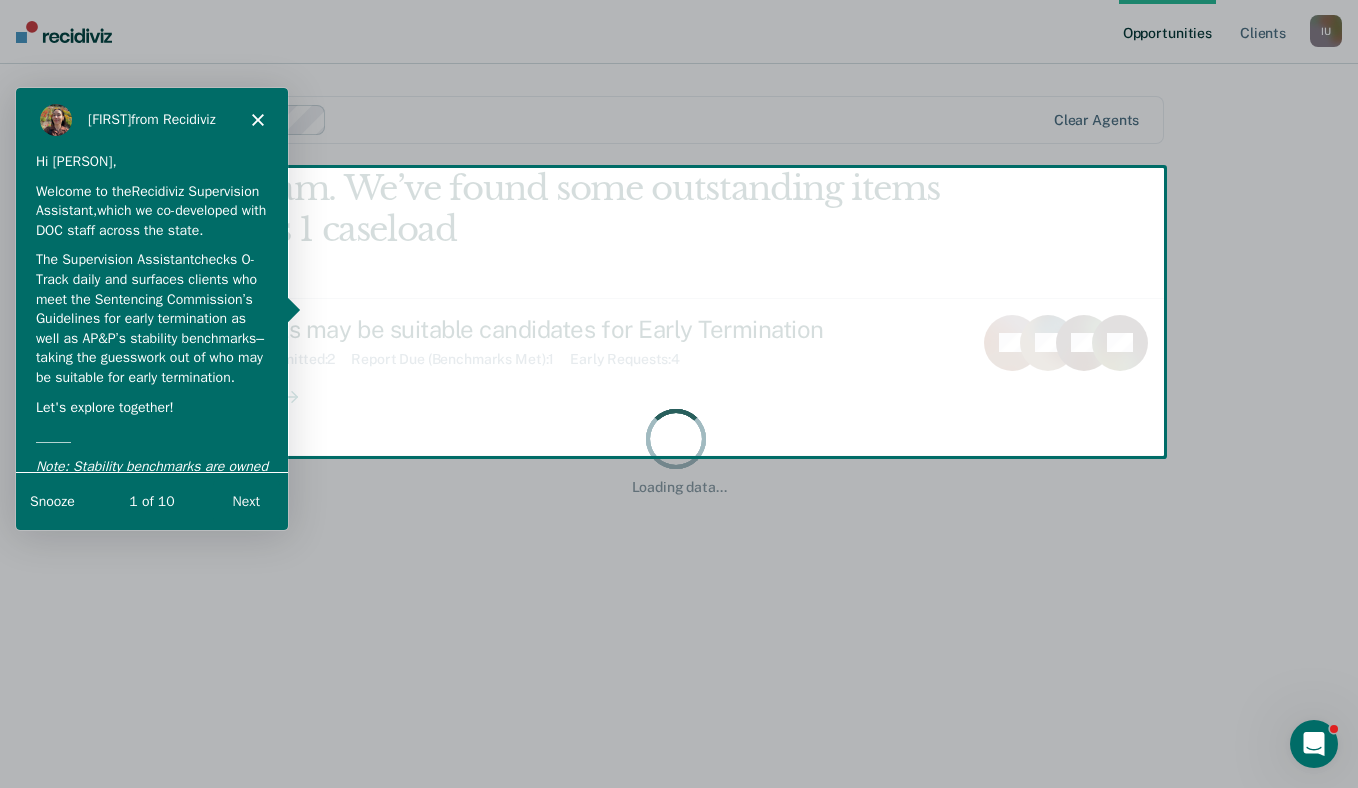 scroll, scrollTop: 0, scrollLeft: 0, axis: both 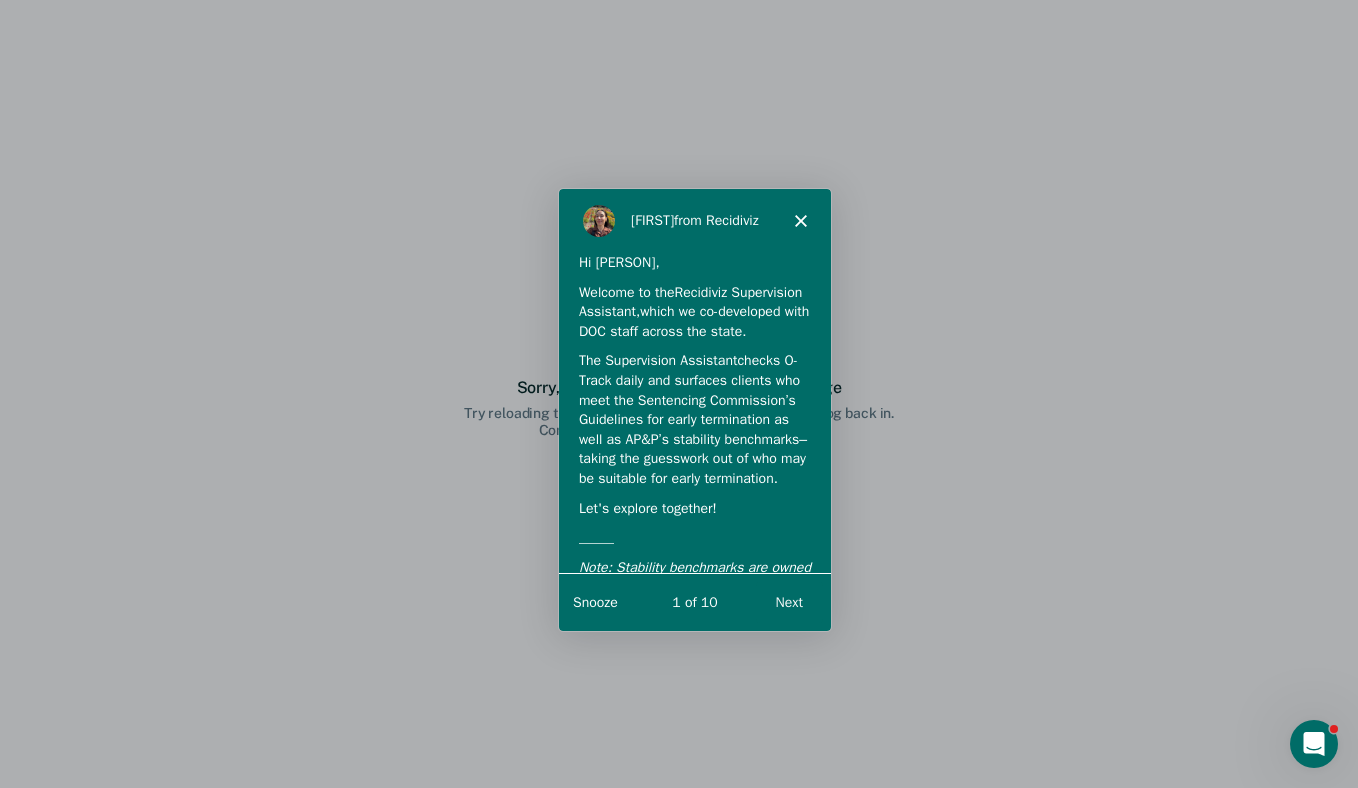 click on "Rajan  from Recidiviz" at bounding box center [694, 220] 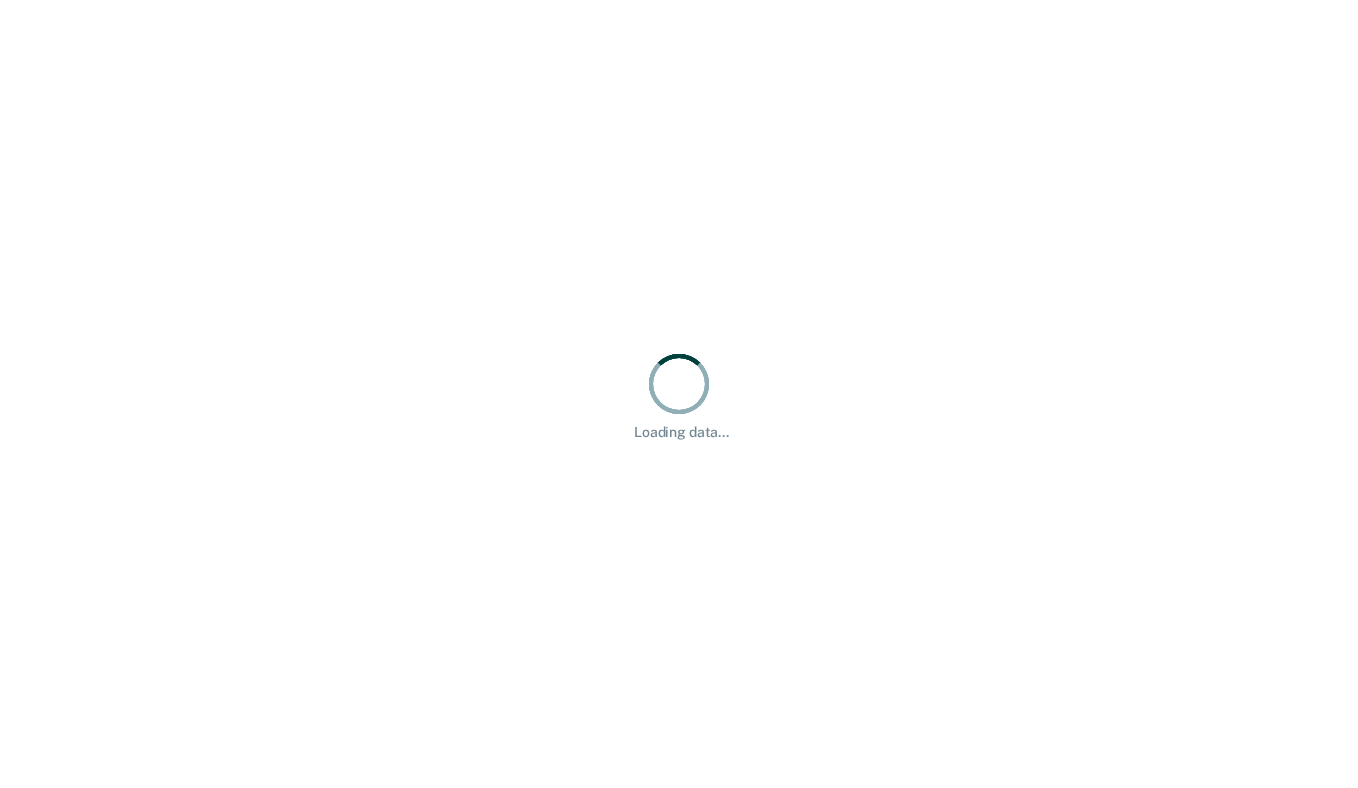 scroll, scrollTop: 0, scrollLeft: 0, axis: both 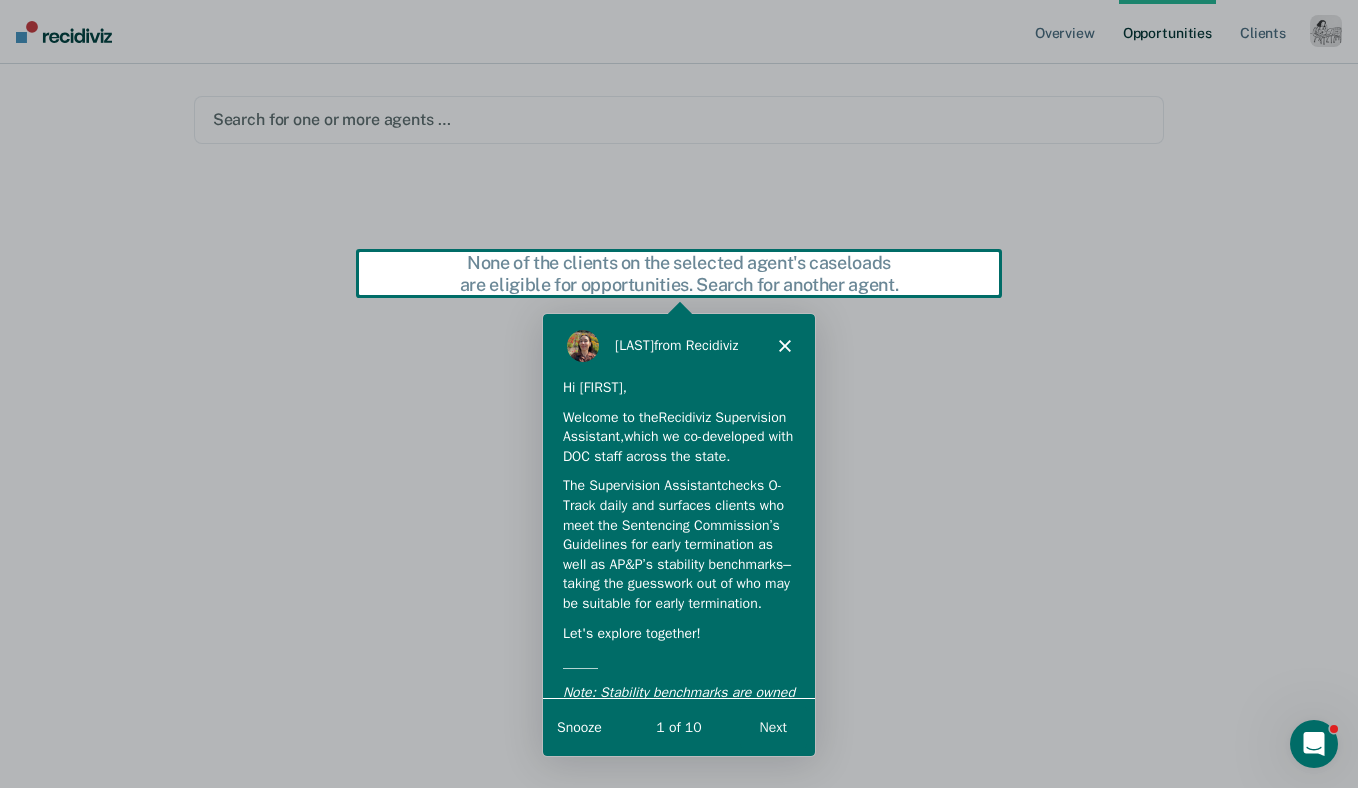 click 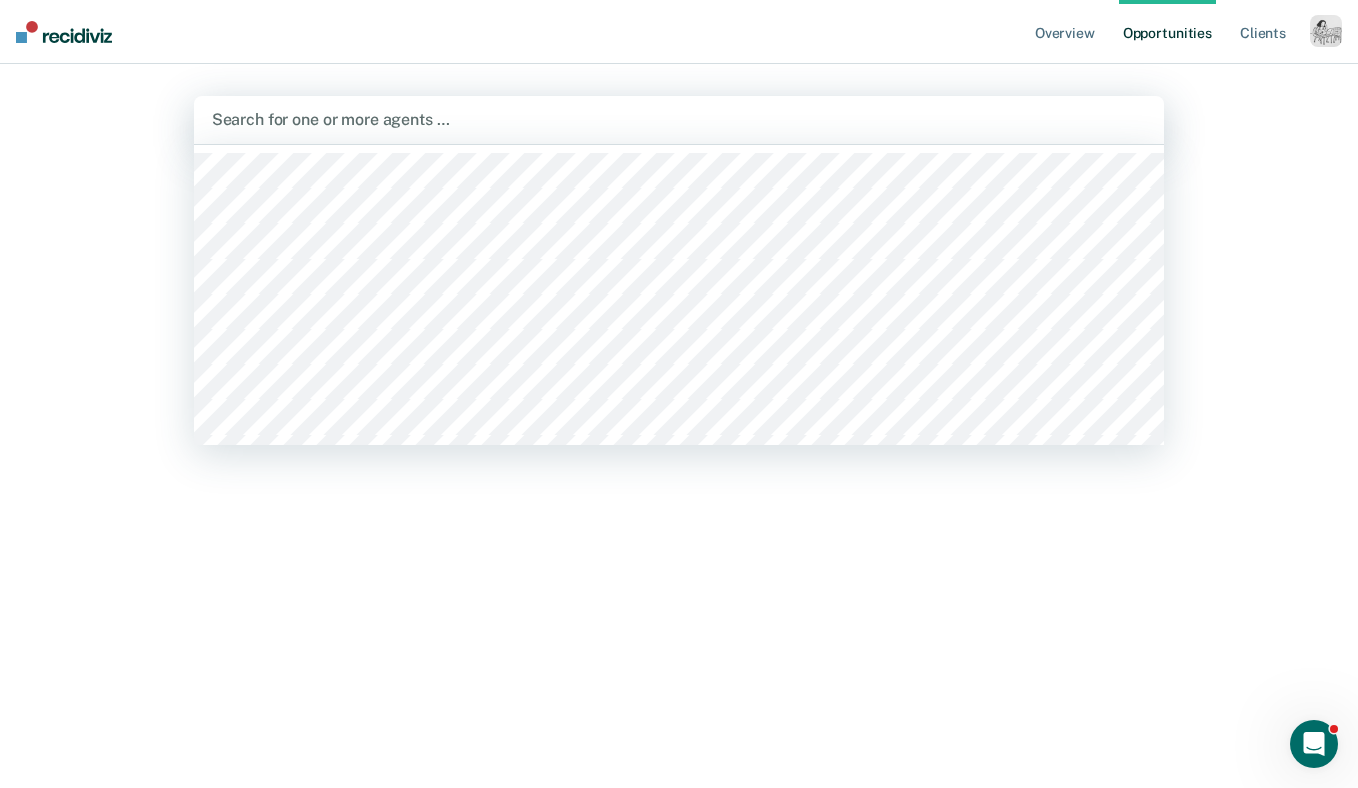 click at bounding box center (679, 119) 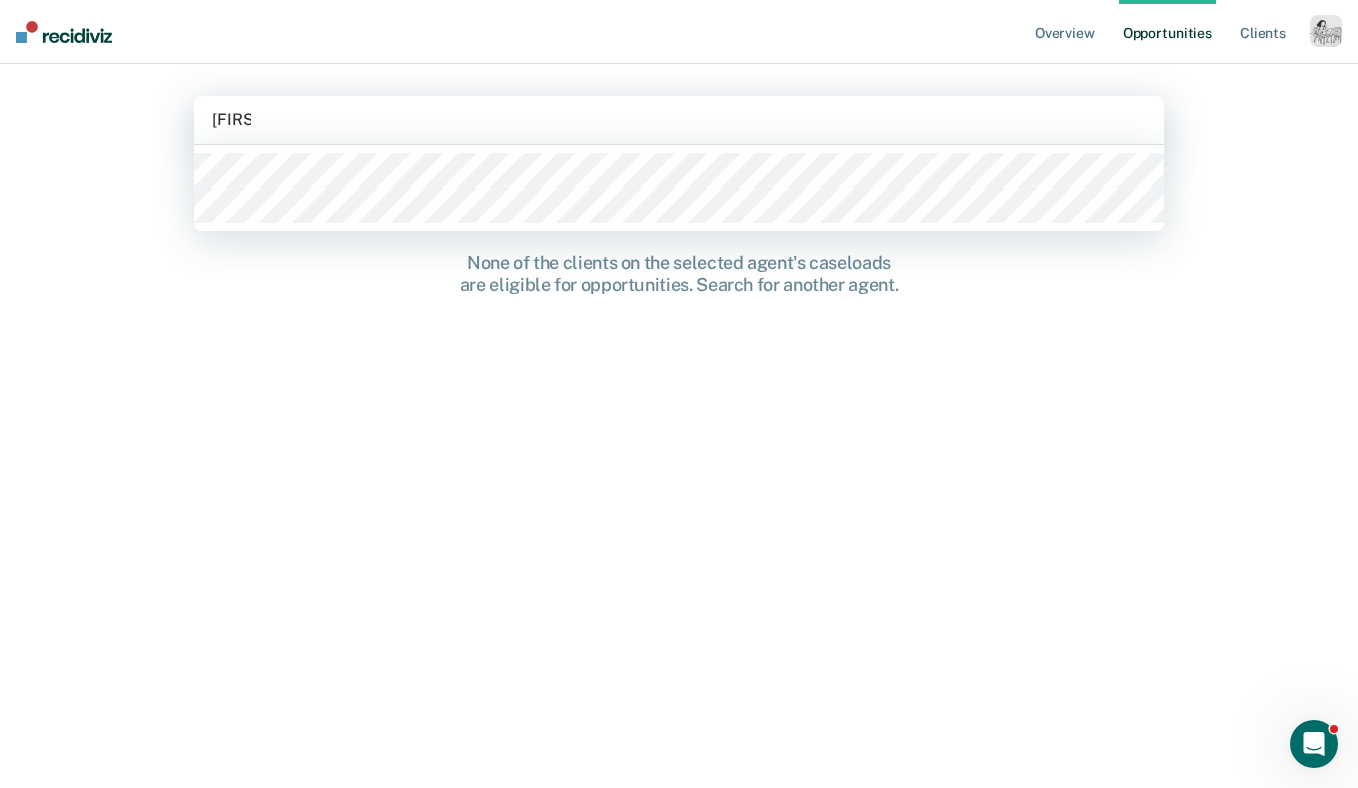 type on "cam ja" 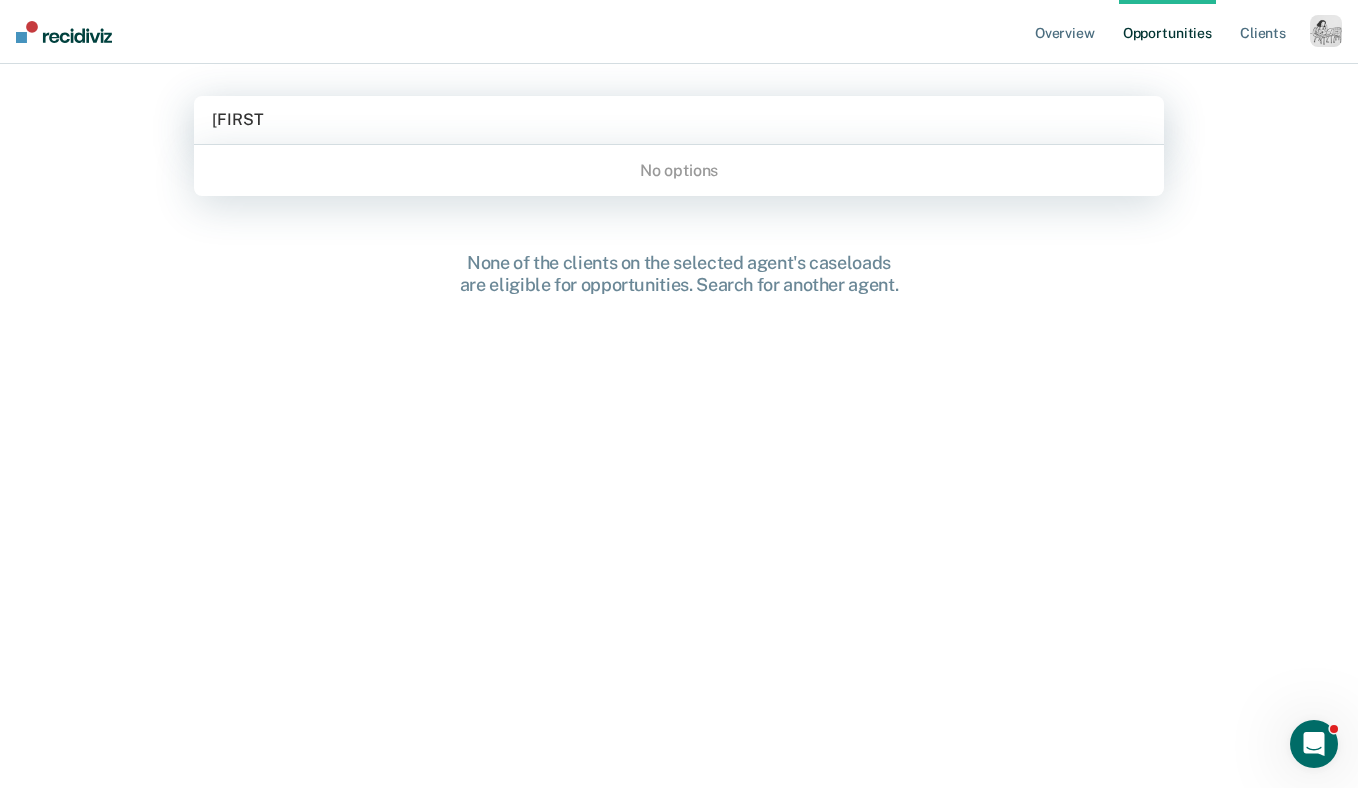 type 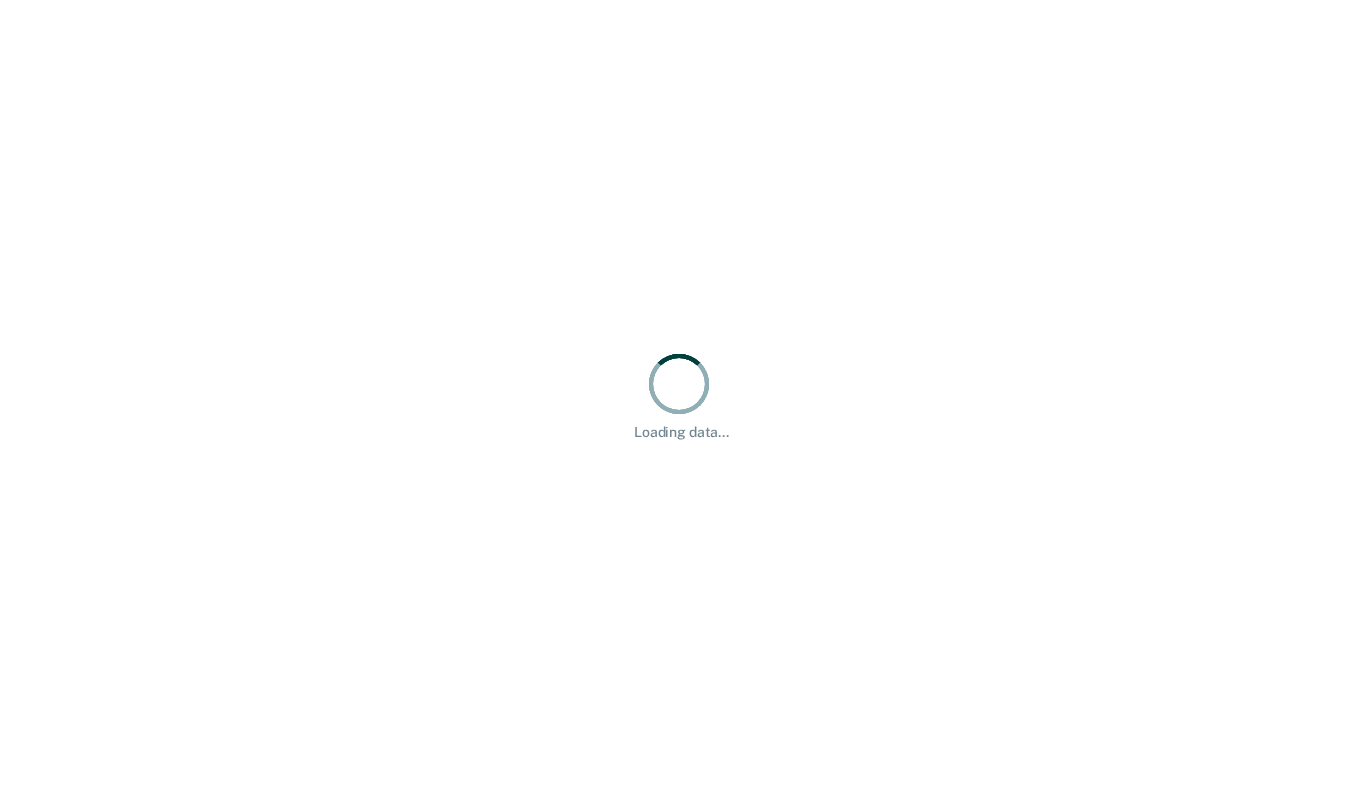 scroll, scrollTop: 0, scrollLeft: 0, axis: both 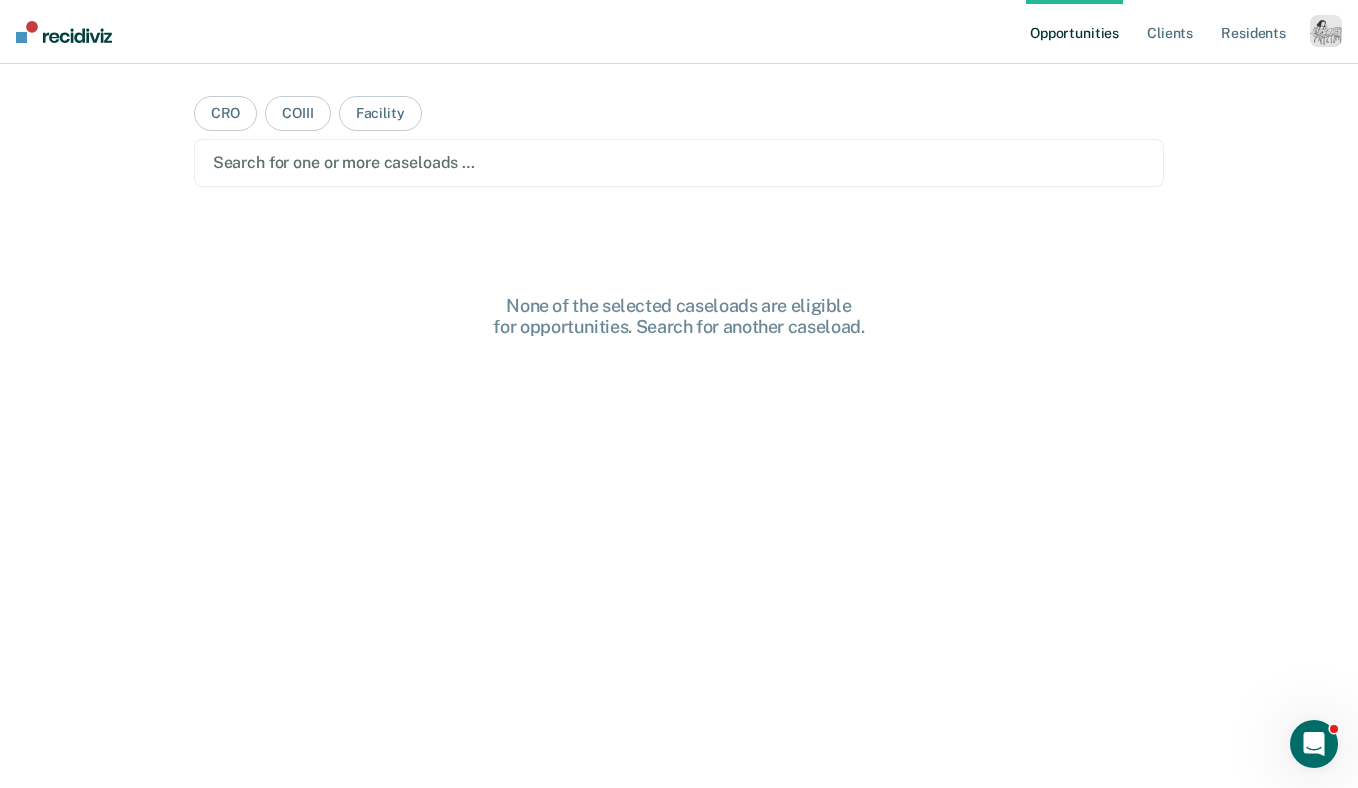 click at bounding box center [1326, 31] 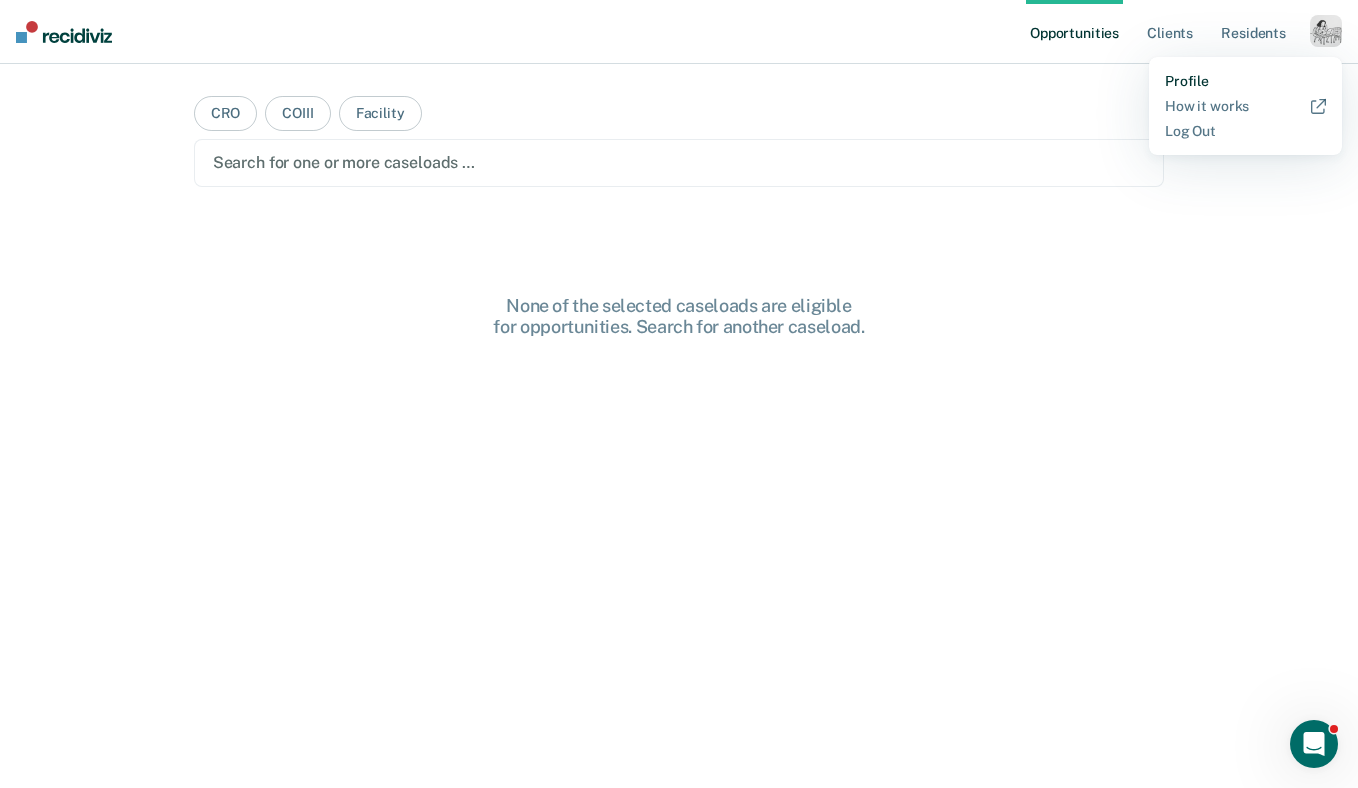 click on "Profile" at bounding box center (1245, 81) 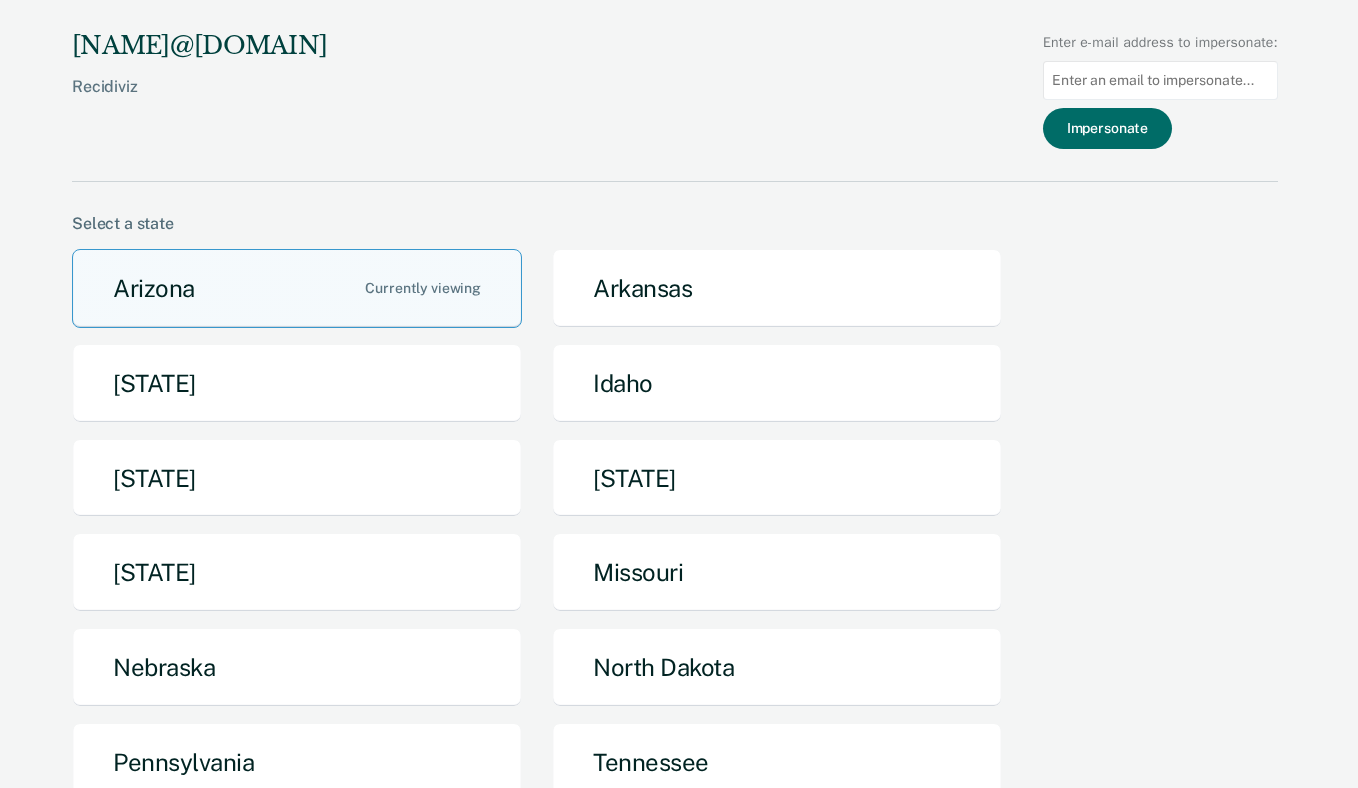 click at bounding box center (1160, 80) 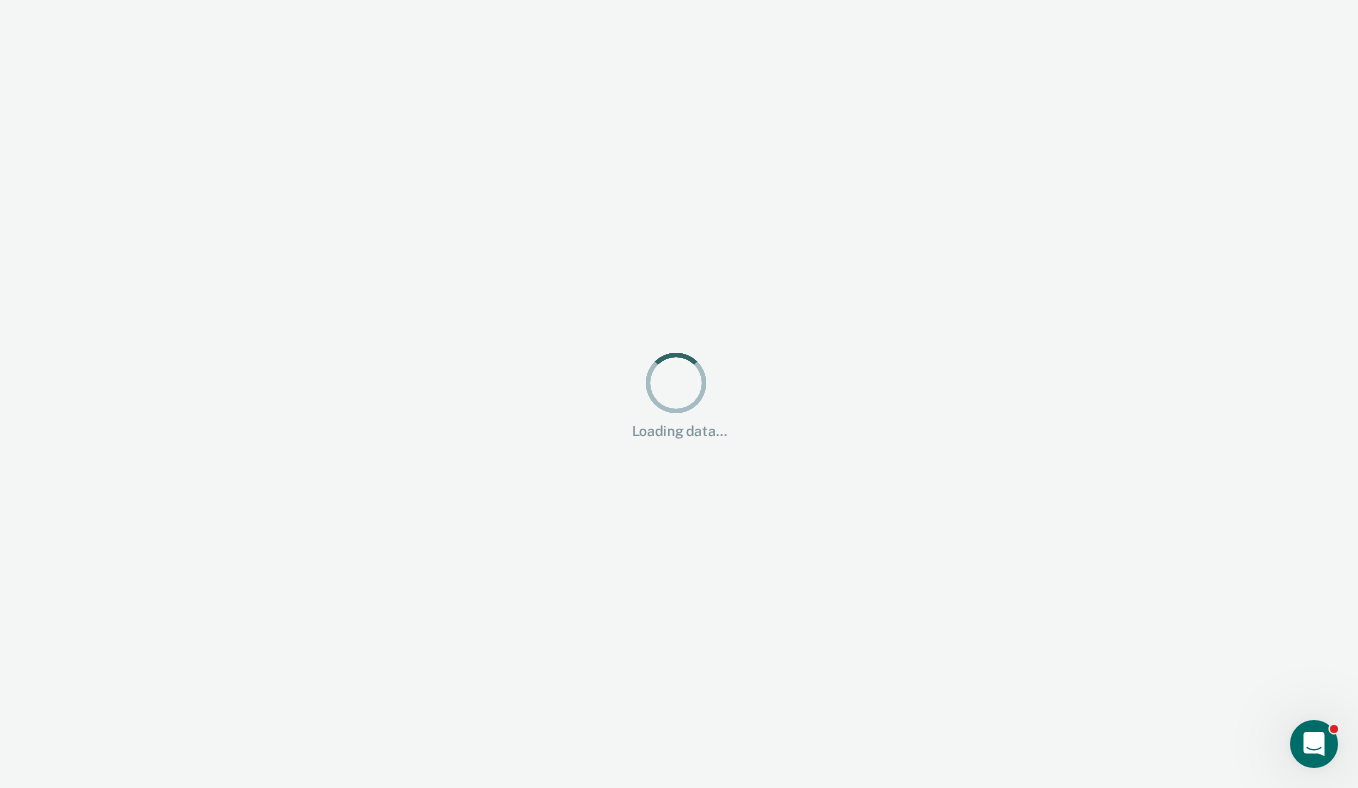scroll, scrollTop: 0, scrollLeft: 0, axis: both 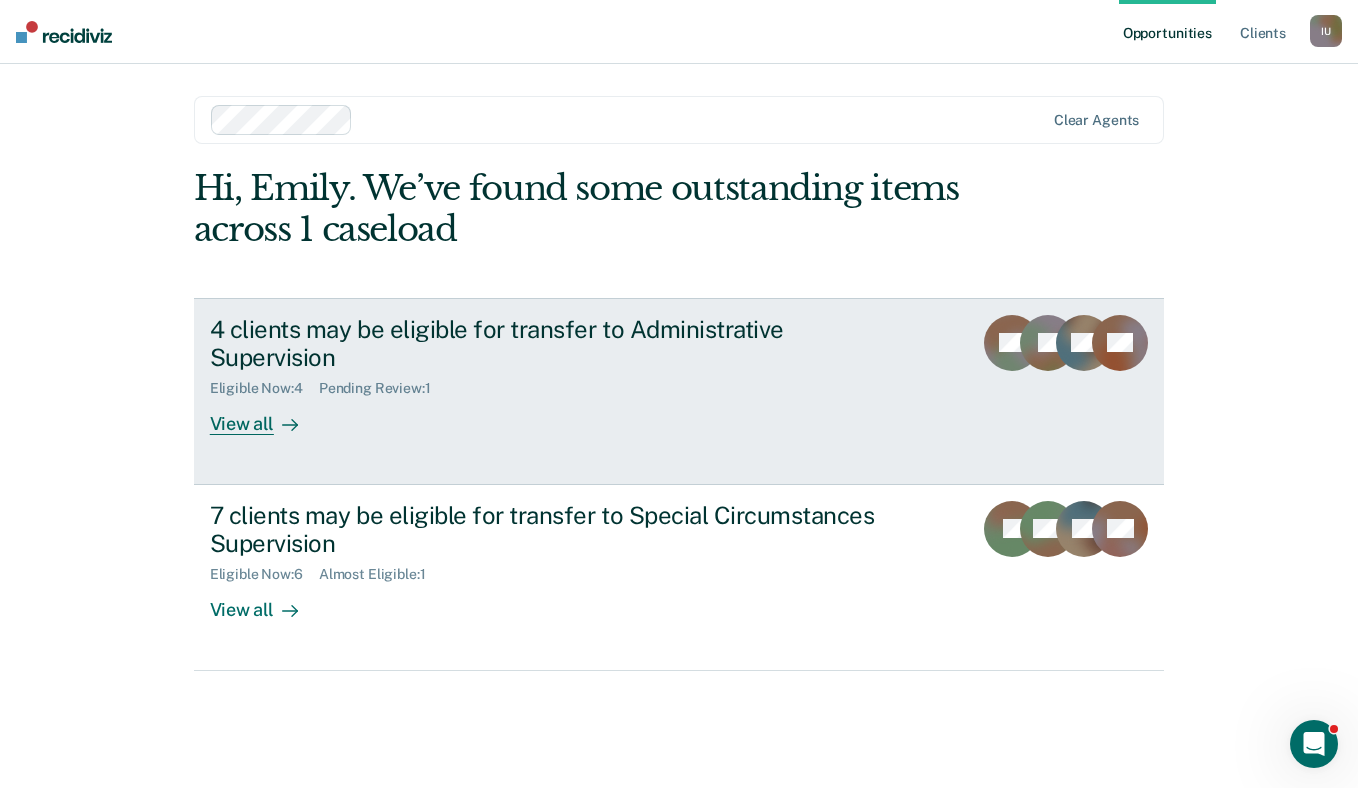 click on "View all" at bounding box center [266, 416] 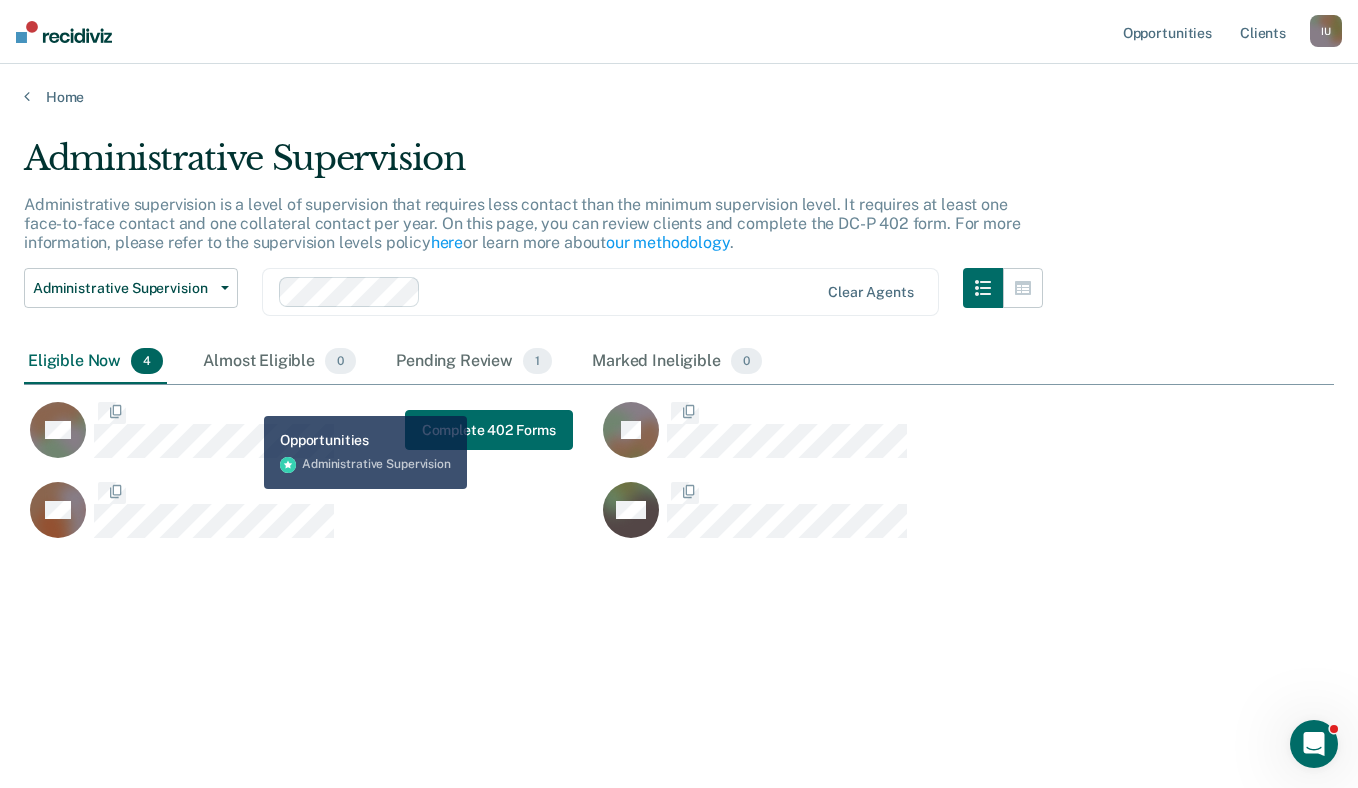 scroll, scrollTop: 1, scrollLeft: 1, axis: both 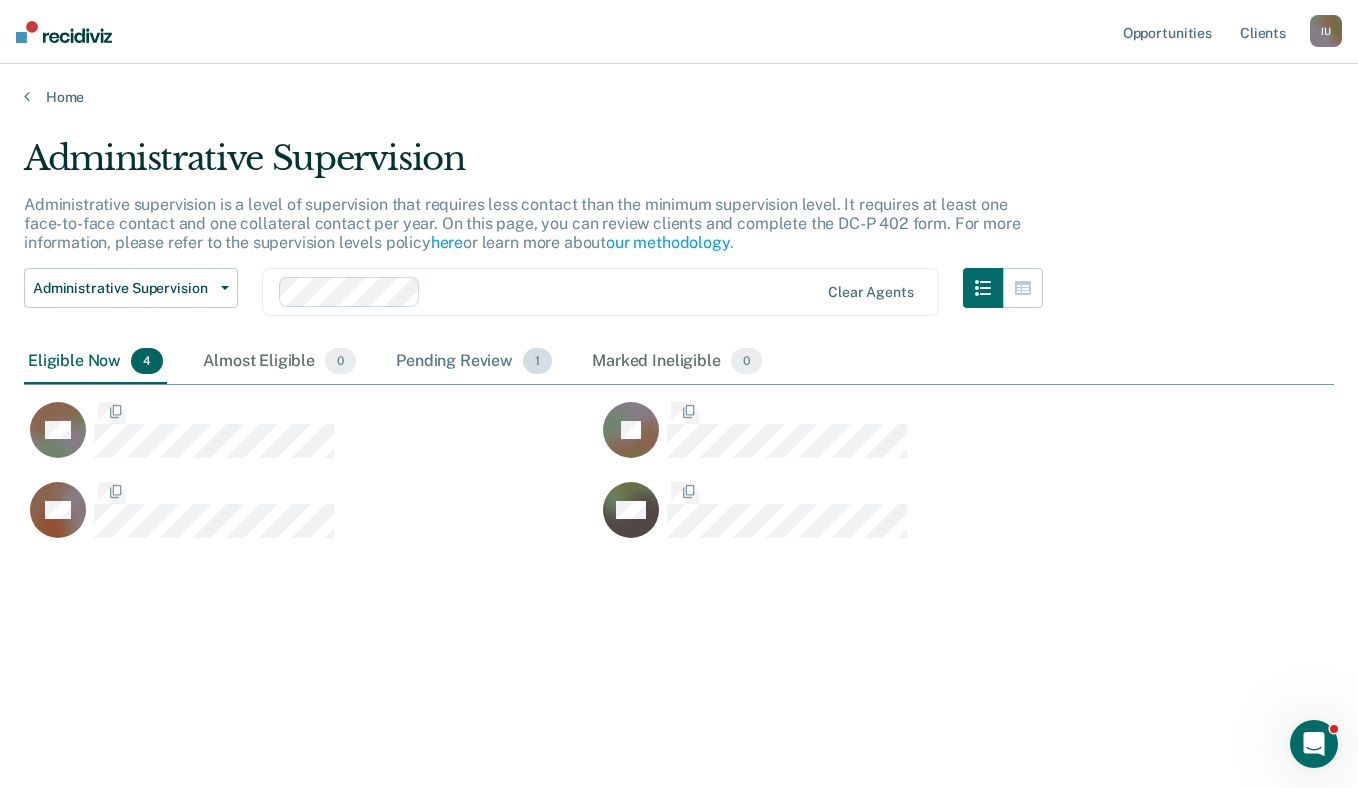 click on "Pending Review 1" at bounding box center (474, 362) 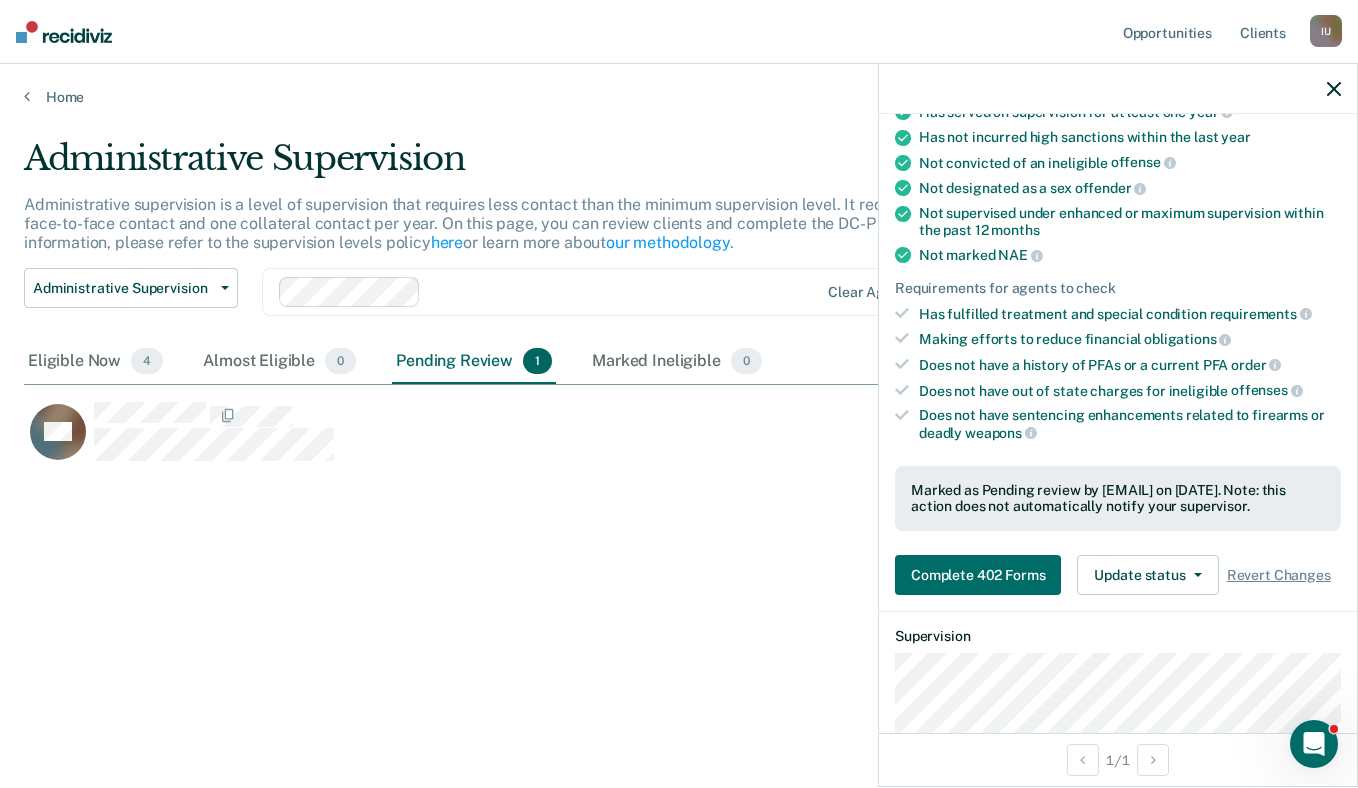 scroll, scrollTop: 97, scrollLeft: 0, axis: vertical 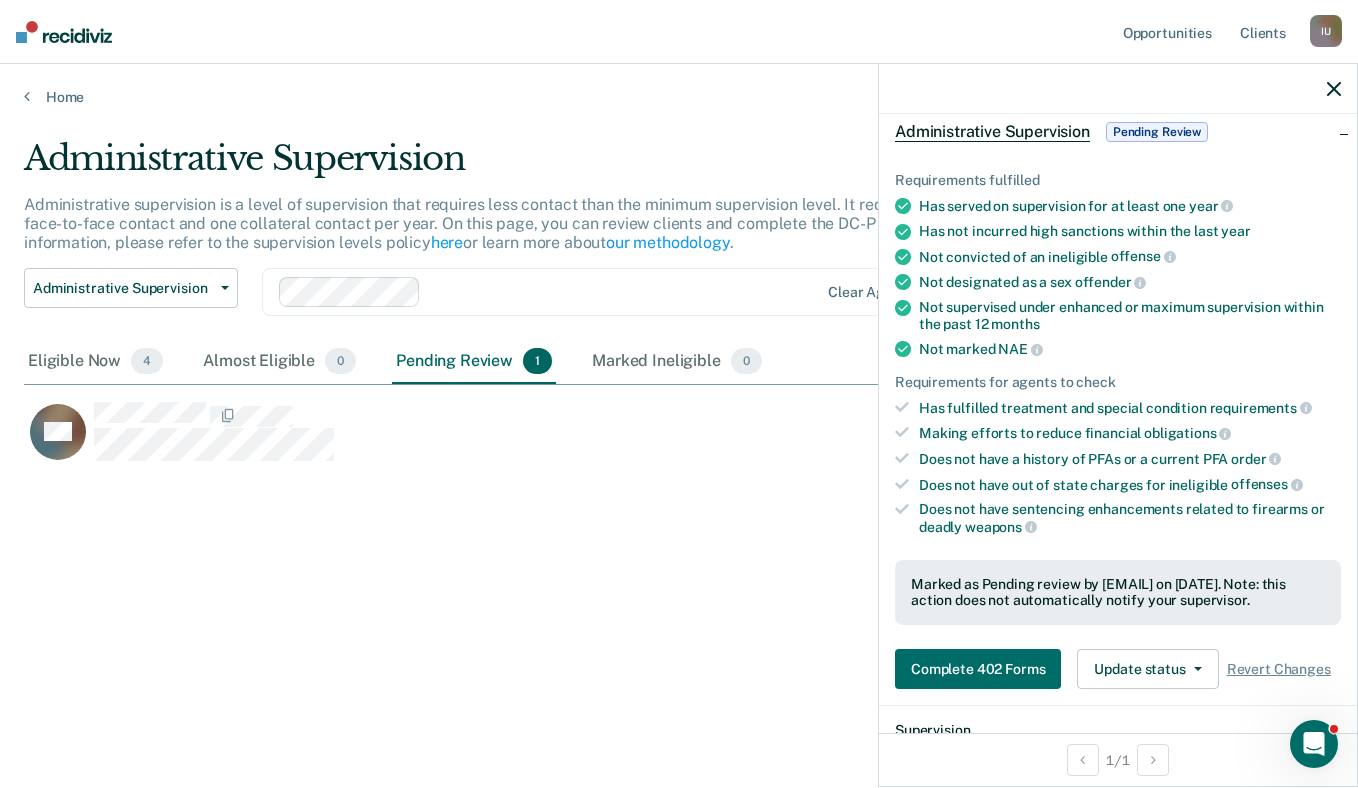 click at bounding box center (1118, 89) 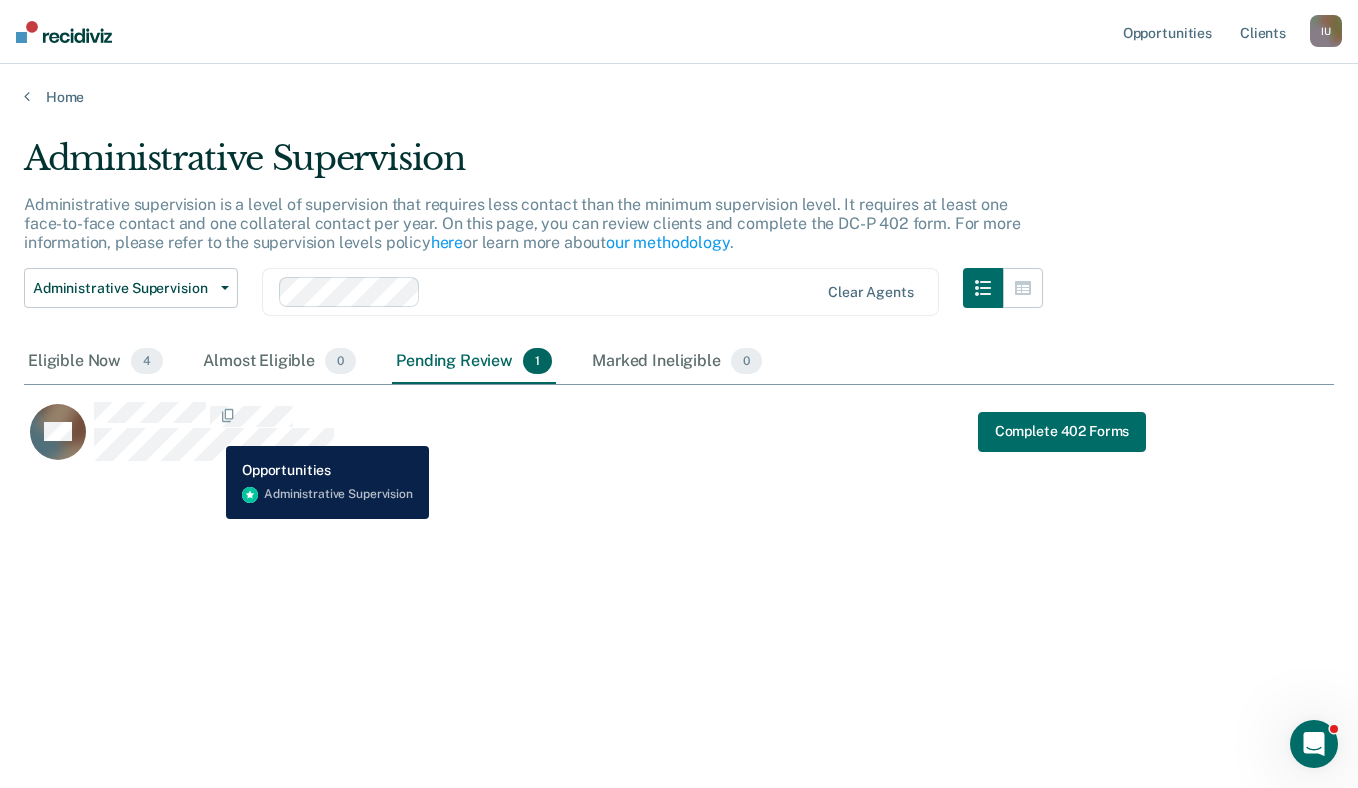 type 